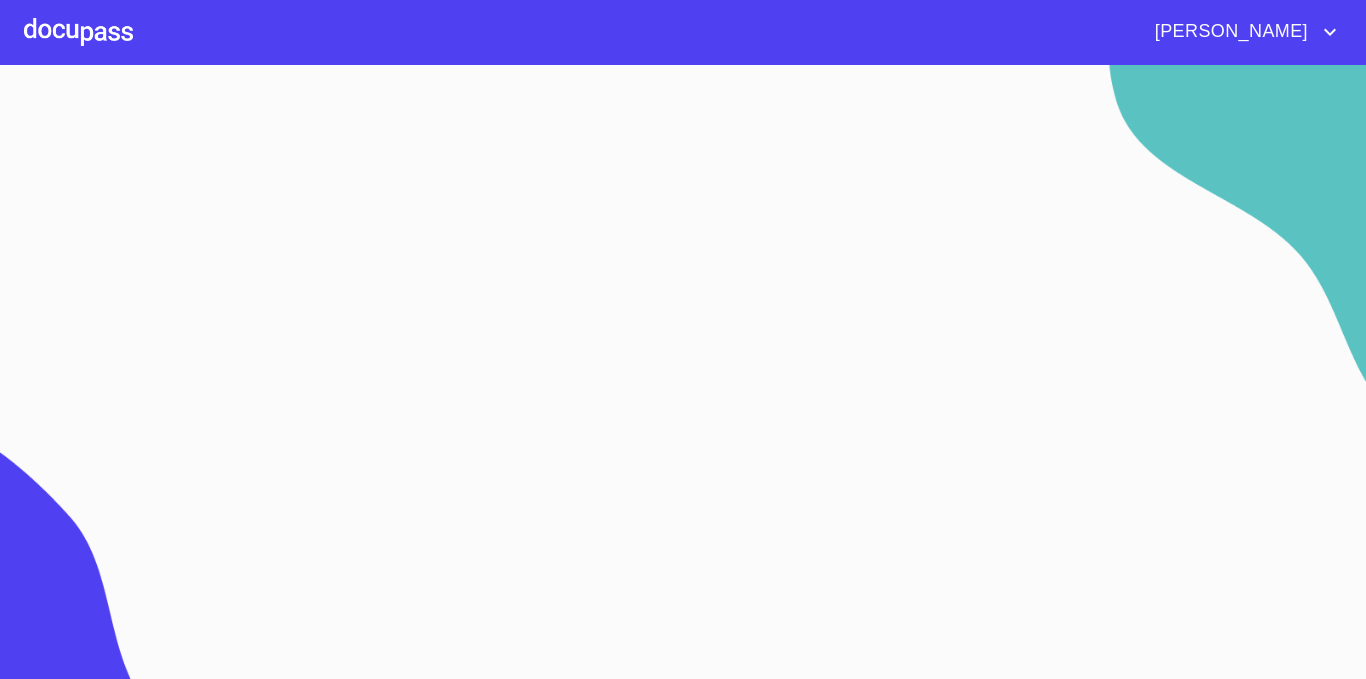 scroll, scrollTop: 0, scrollLeft: 0, axis: both 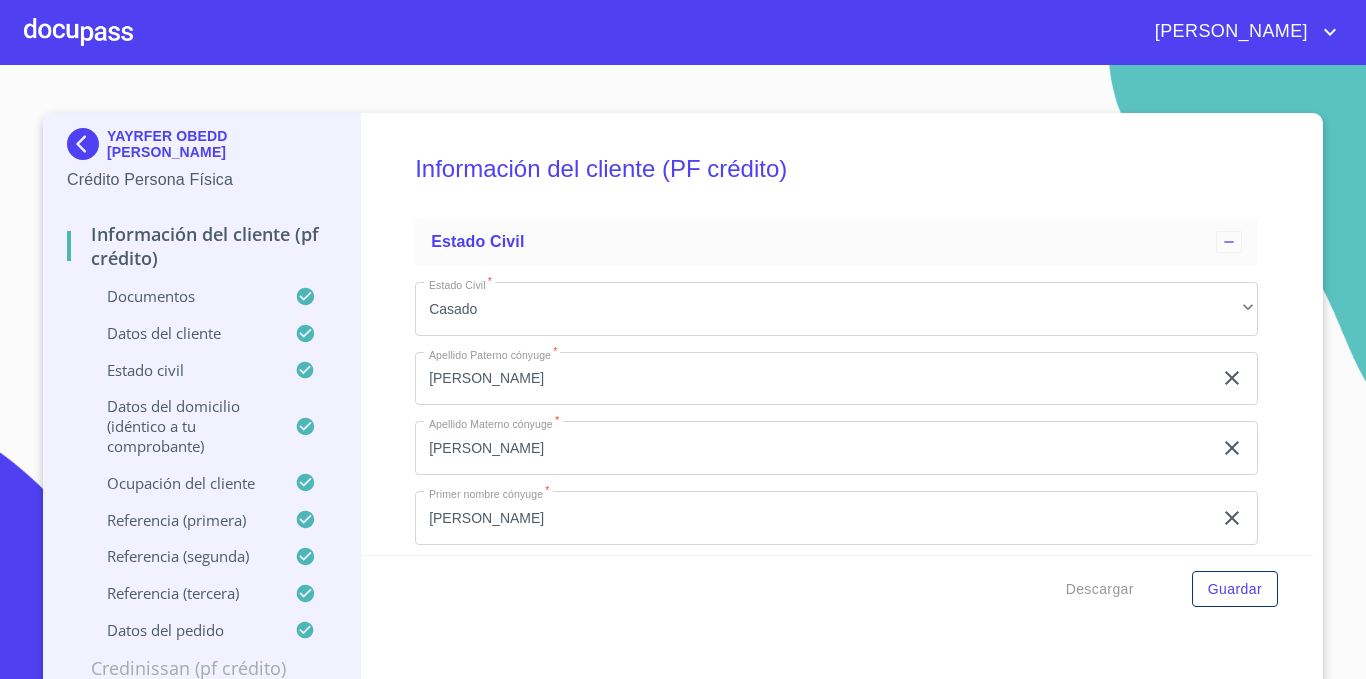 click at bounding box center (87, 144) 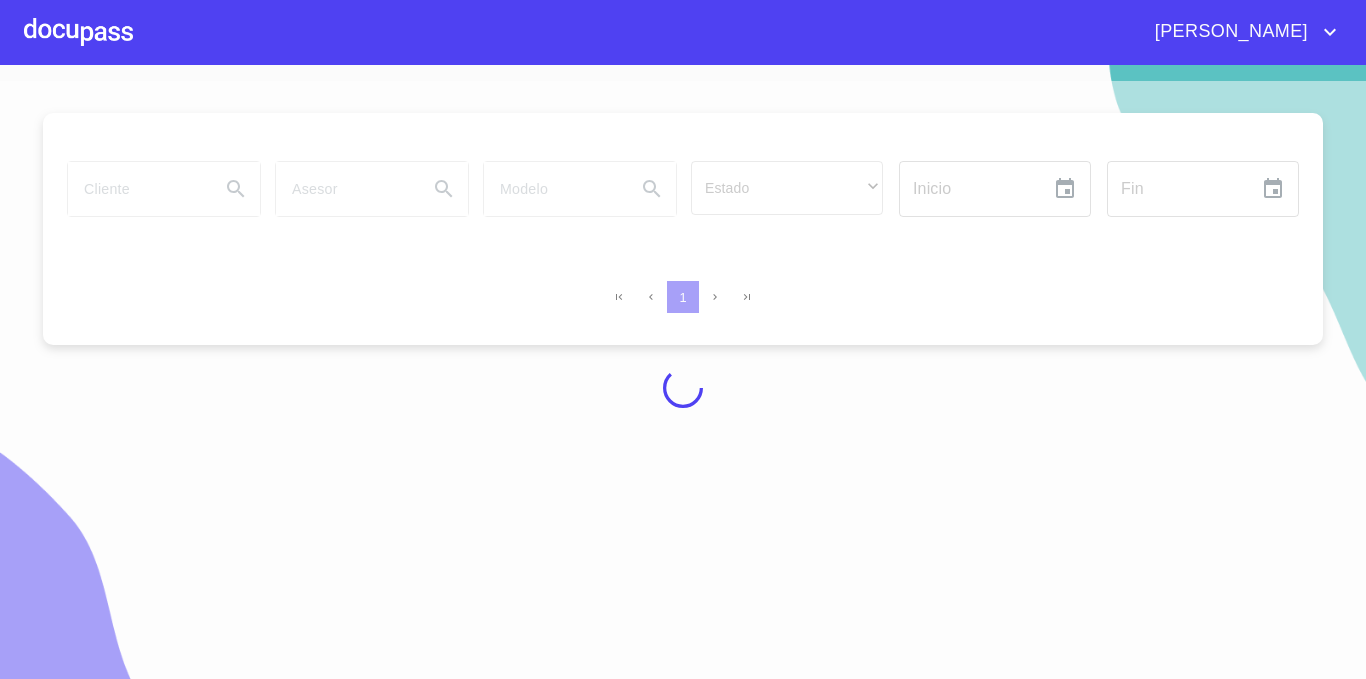 click at bounding box center [78, 32] 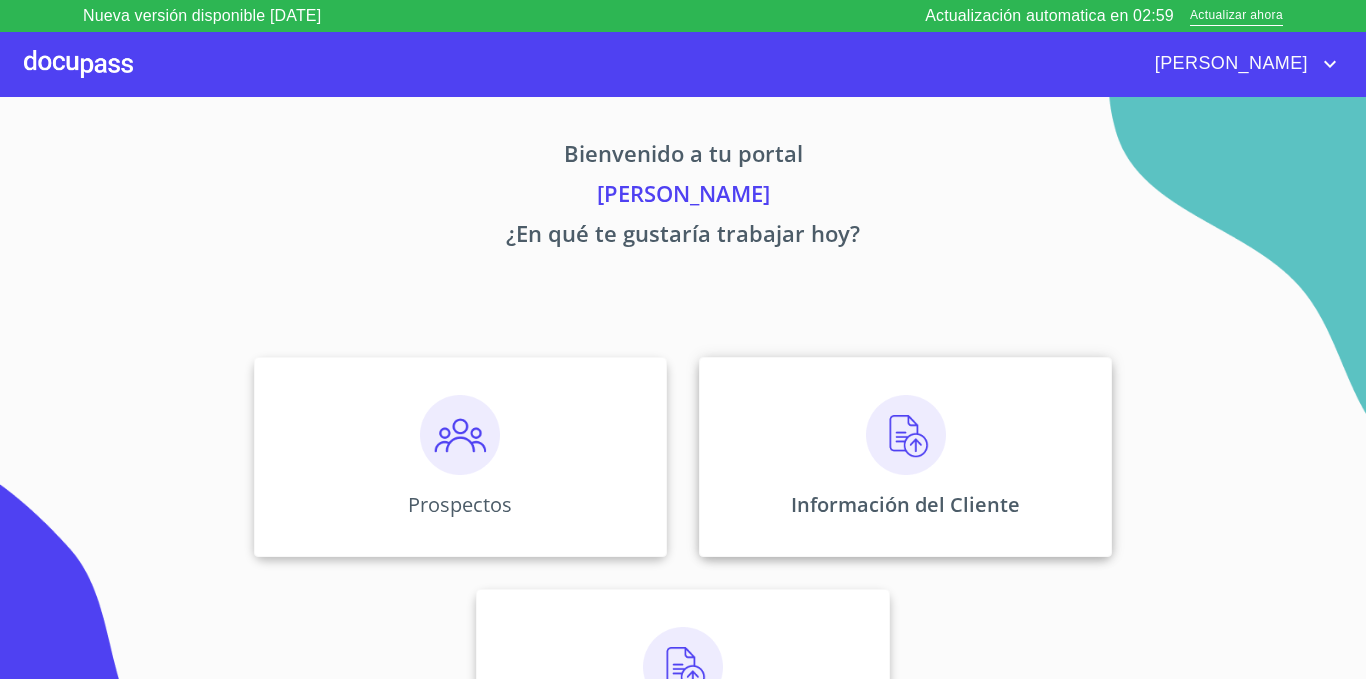 click at bounding box center (906, 435) 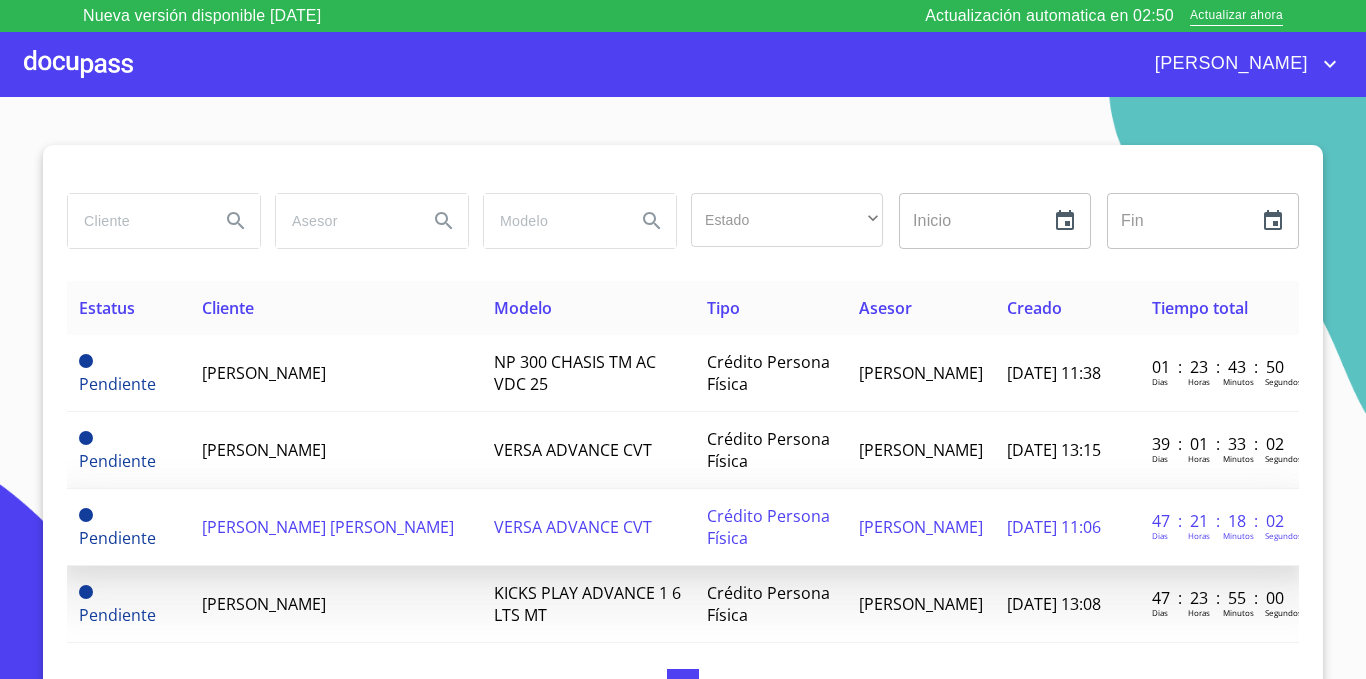 scroll, scrollTop: 300, scrollLeft: 0, axis: vertical 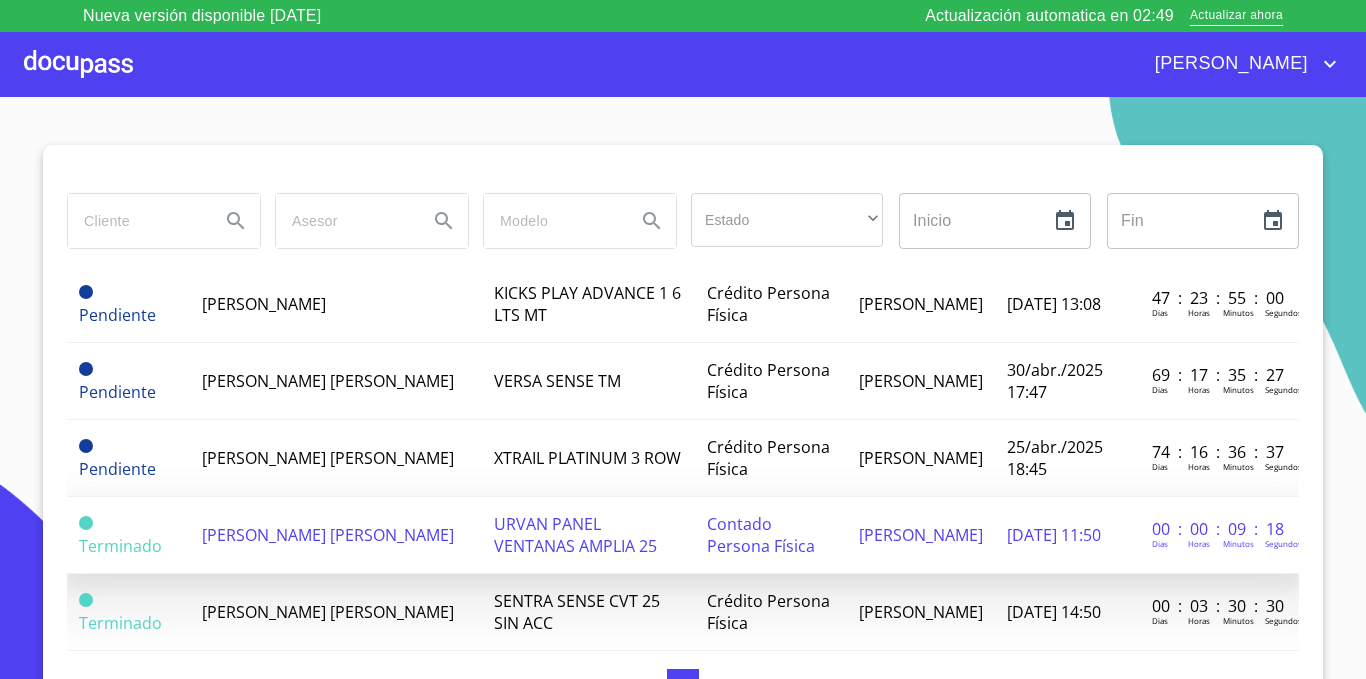 click on "[PERSON_NAME] [PERSON_NAME]" at bounding box center [328, 535] 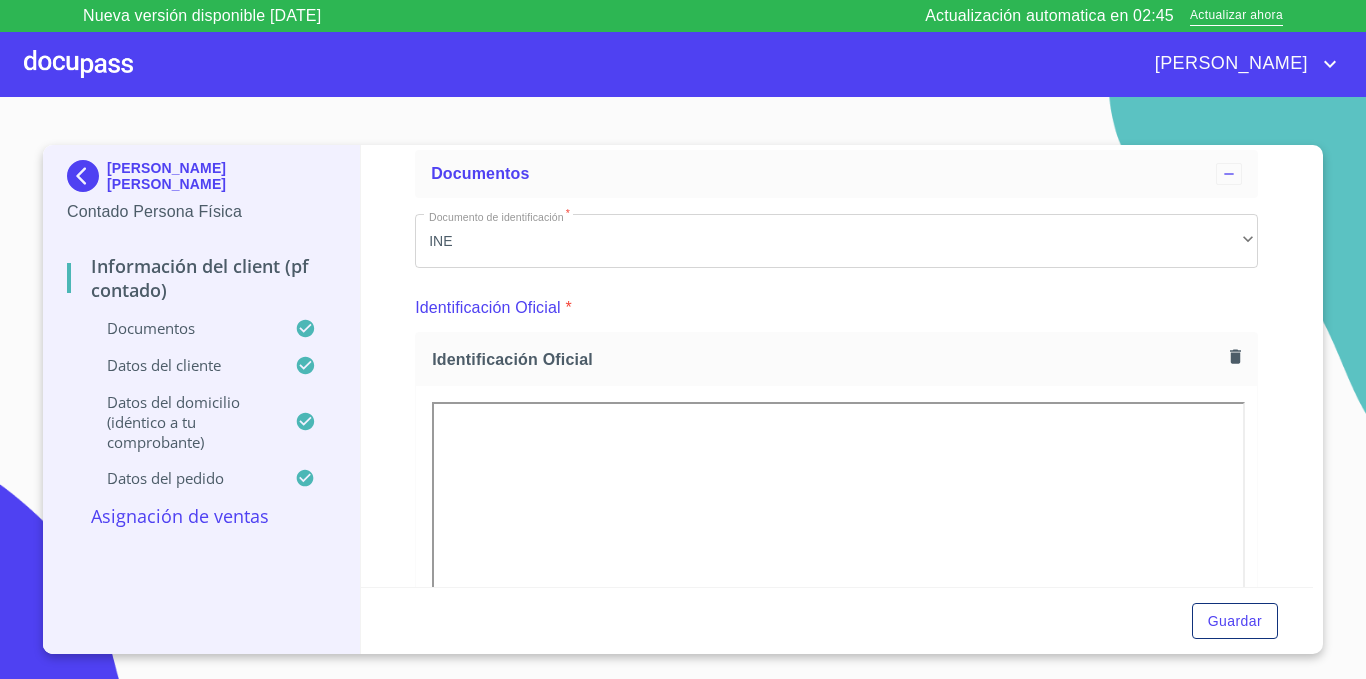 scroll, scrollTop: 2799, scrollLeft: 0, axis: vertical 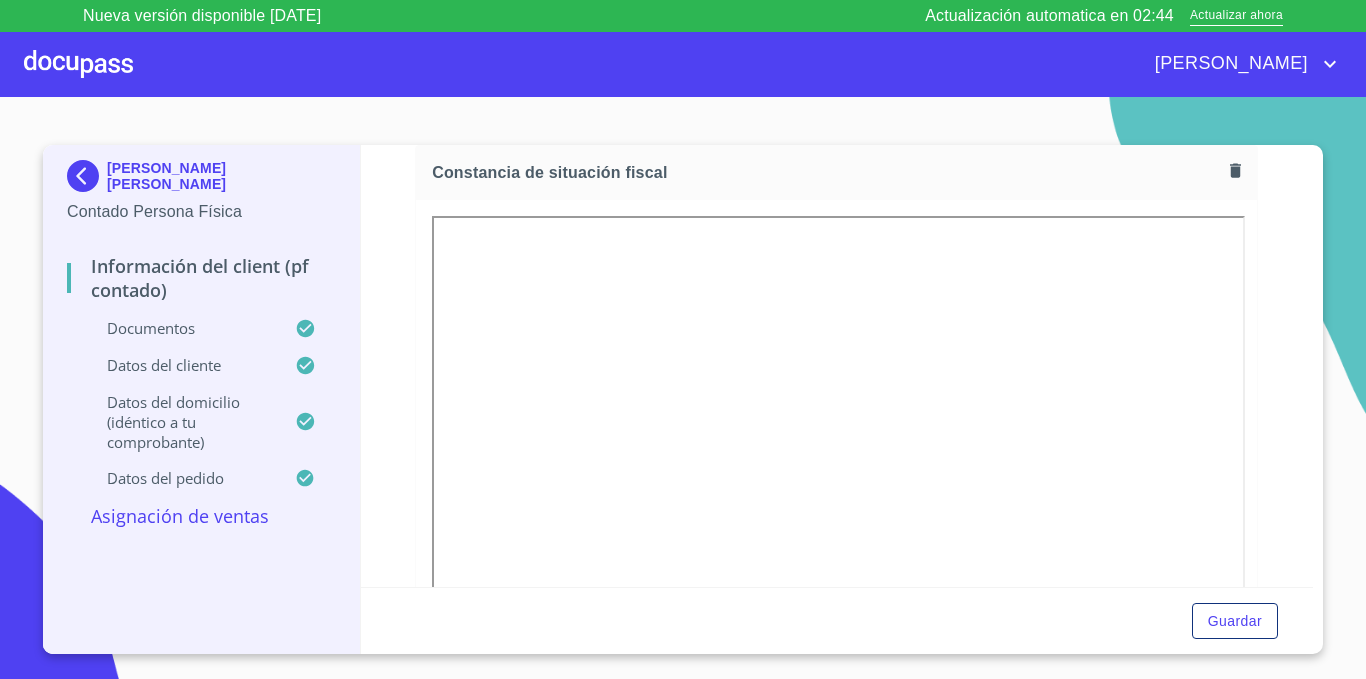 click on "Asignación de Ventas" at bounding box center [201, 516] 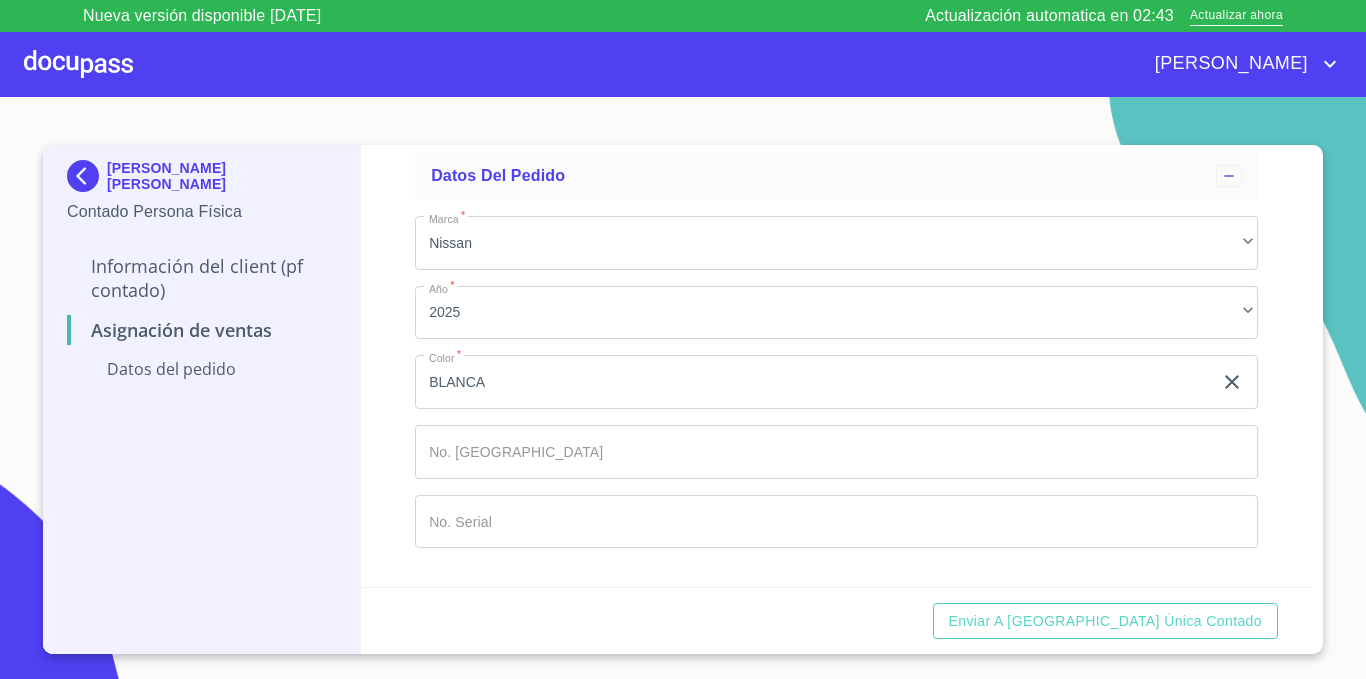 scroll, scrollTop: 98, scrollLeft: 0, axis: vertical 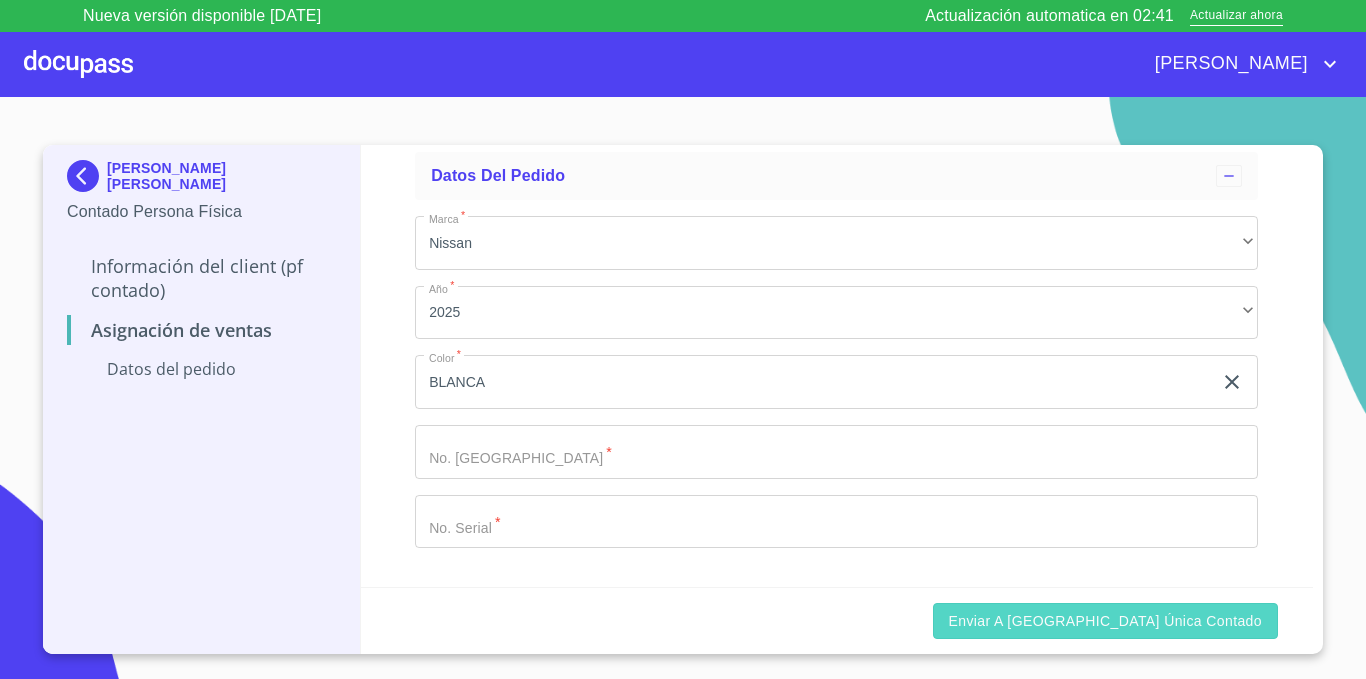 click on "Enviar a Ventanilla única contado" at bounding box center (1106, 621) 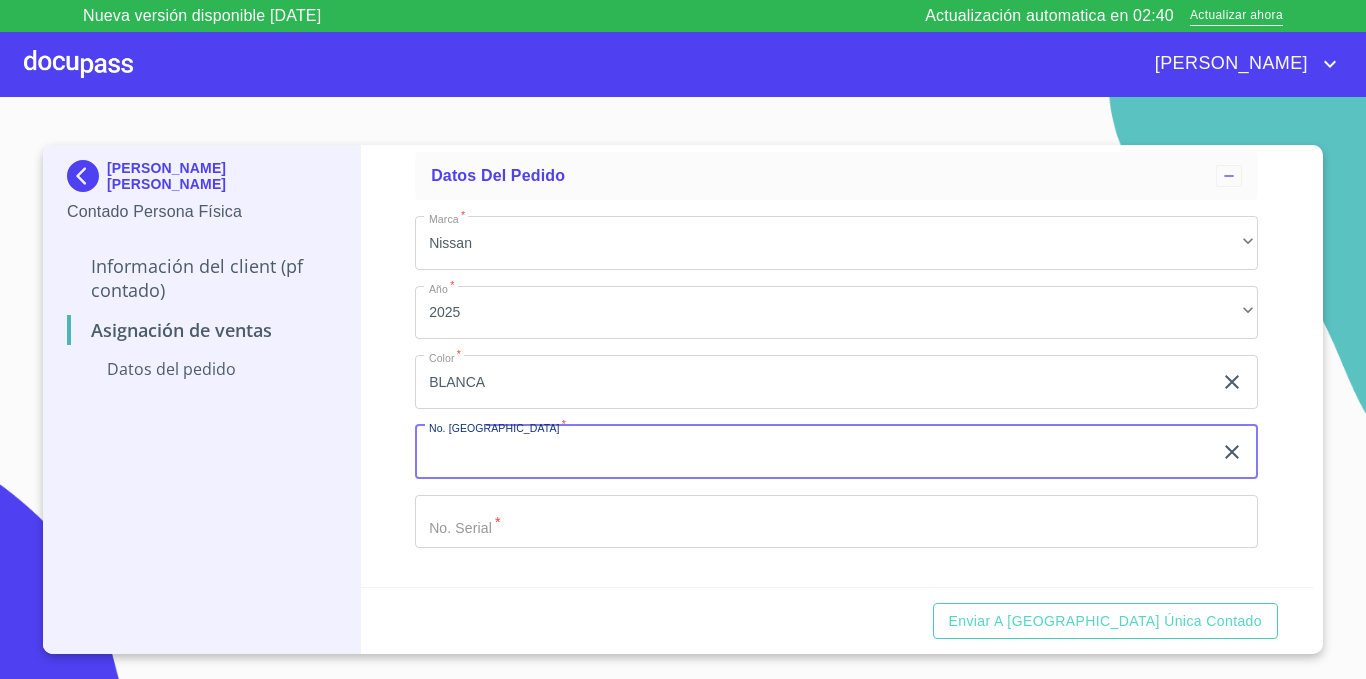 type 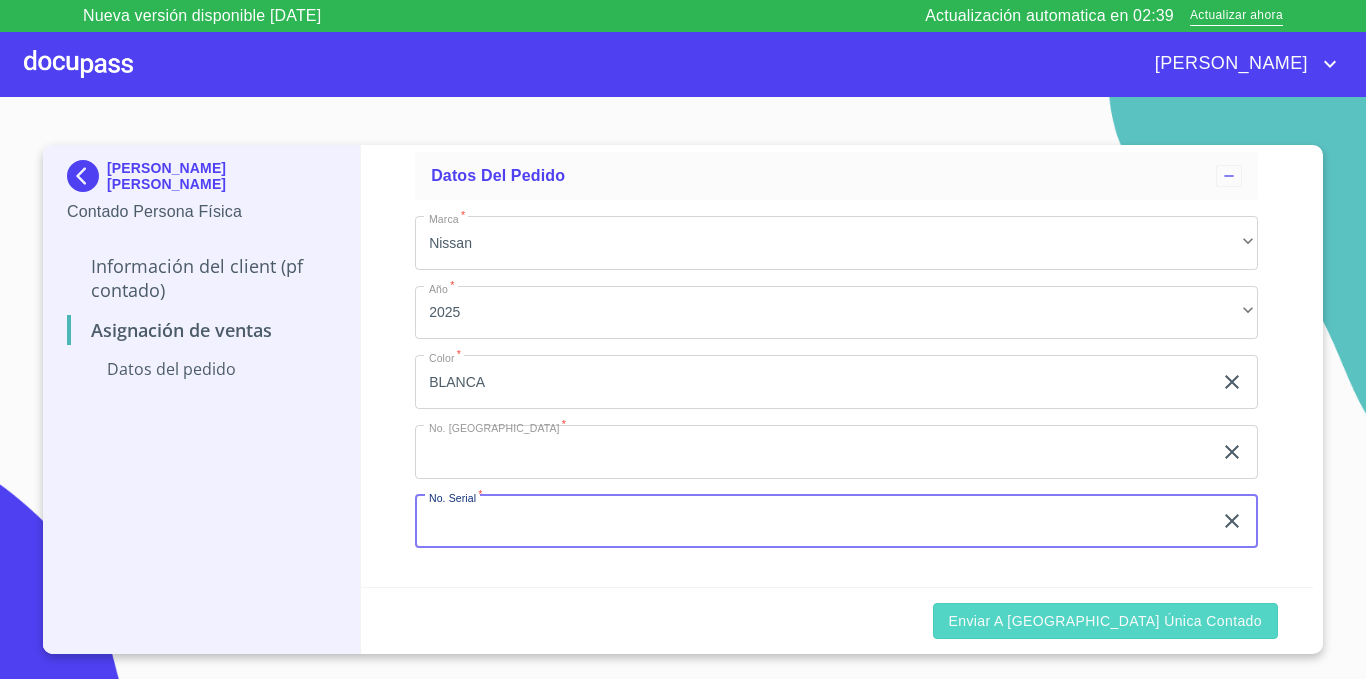 type 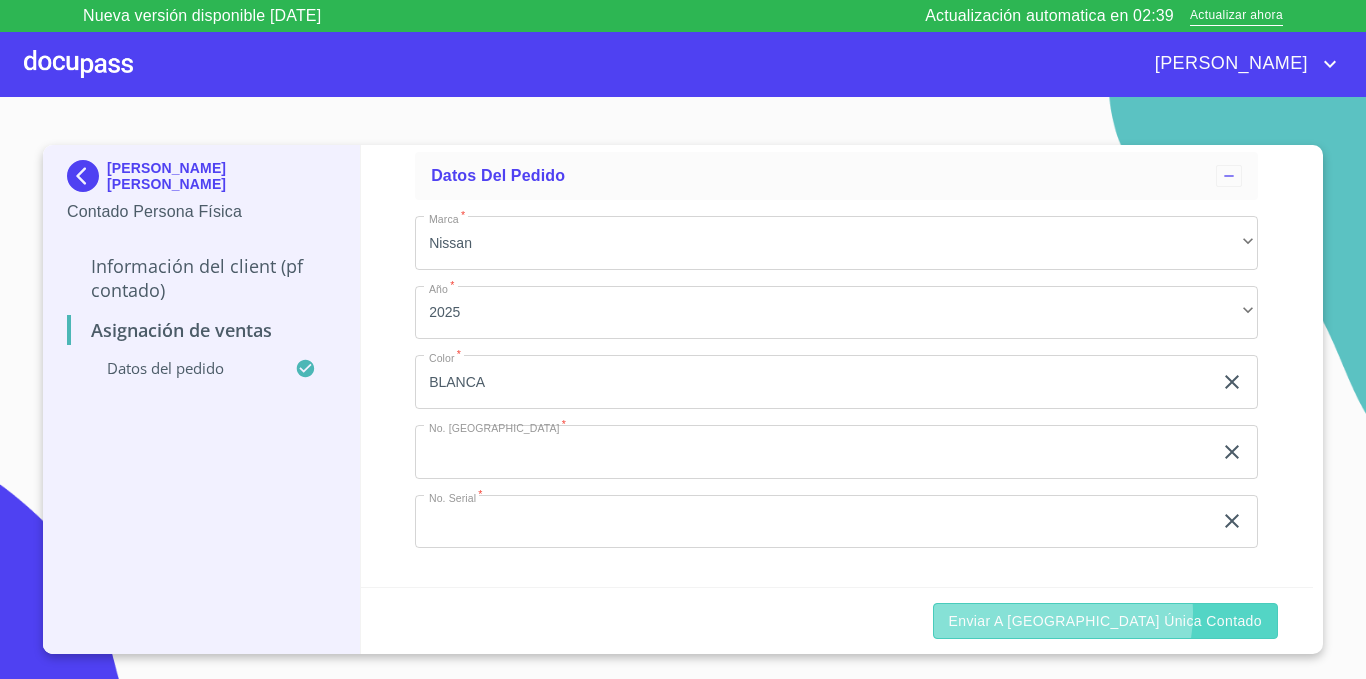 click on "Enviar a Ventanilla única contado" at bounding box center [1106, 621] 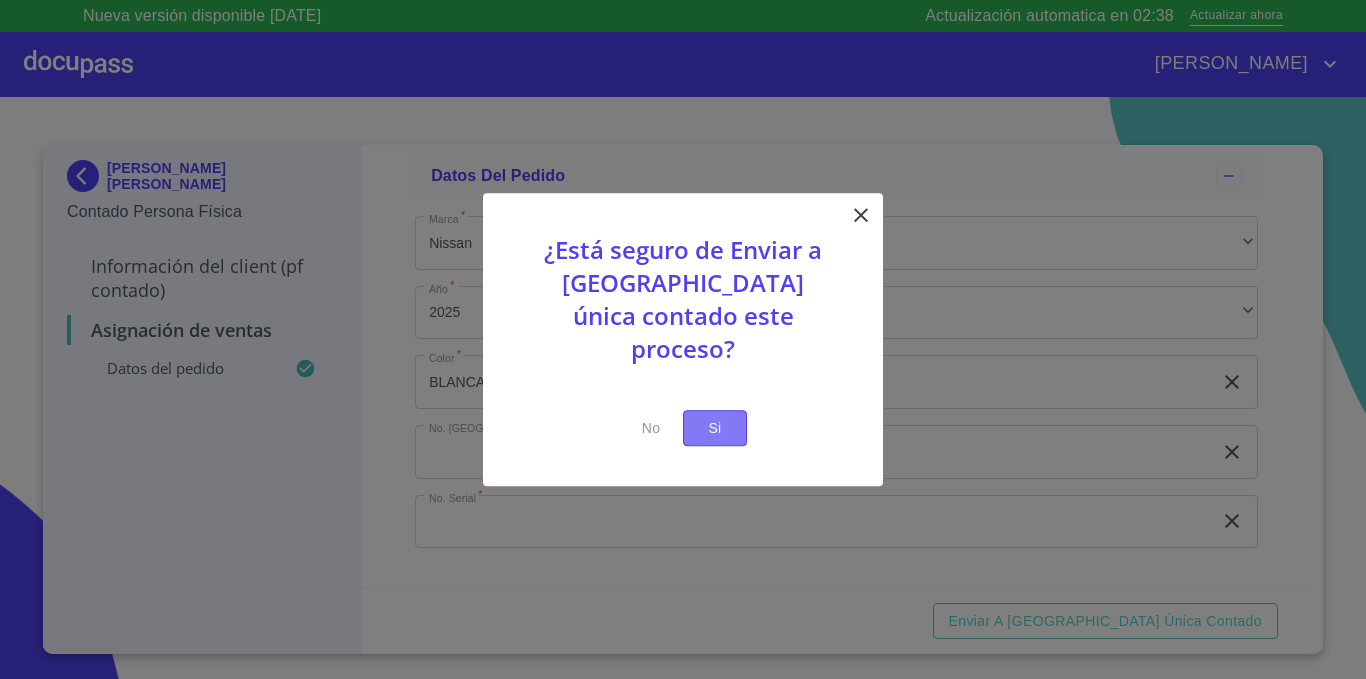 click on "Si" at bounding box center [715, 428] 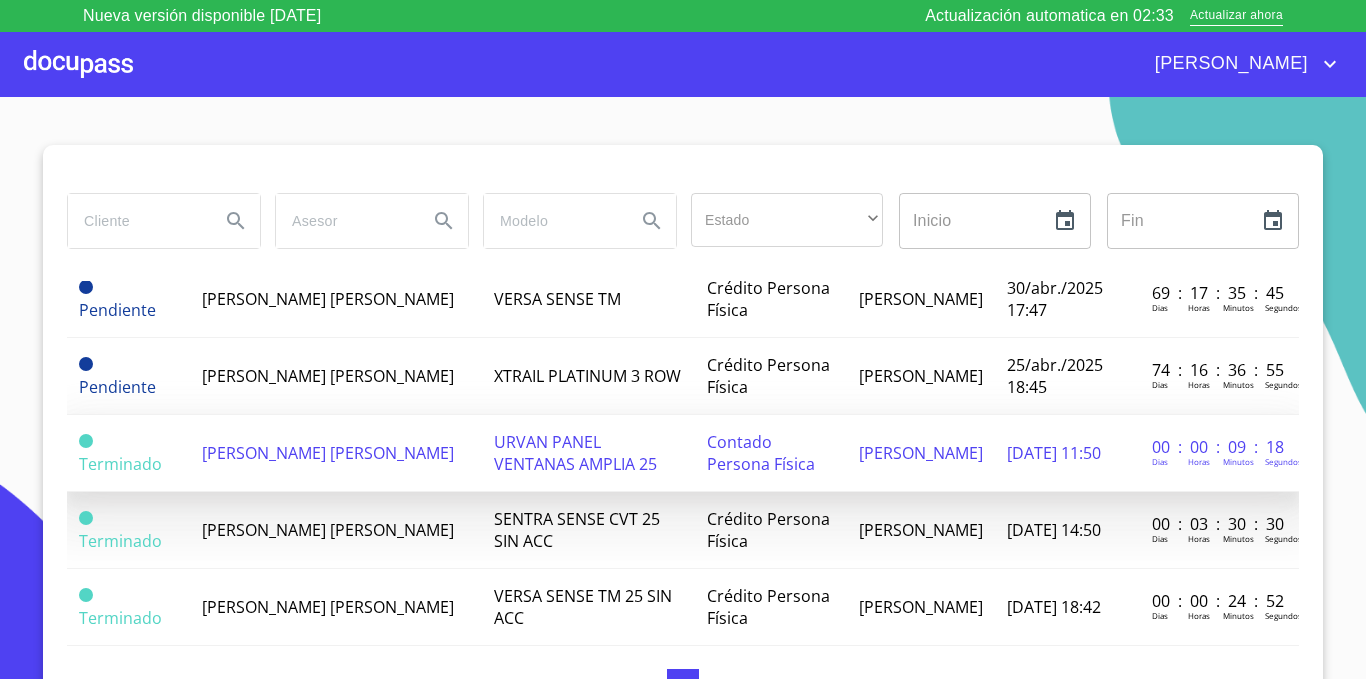 scroll, scrollTop: 400, scrollLeft: 0, axis: vertical 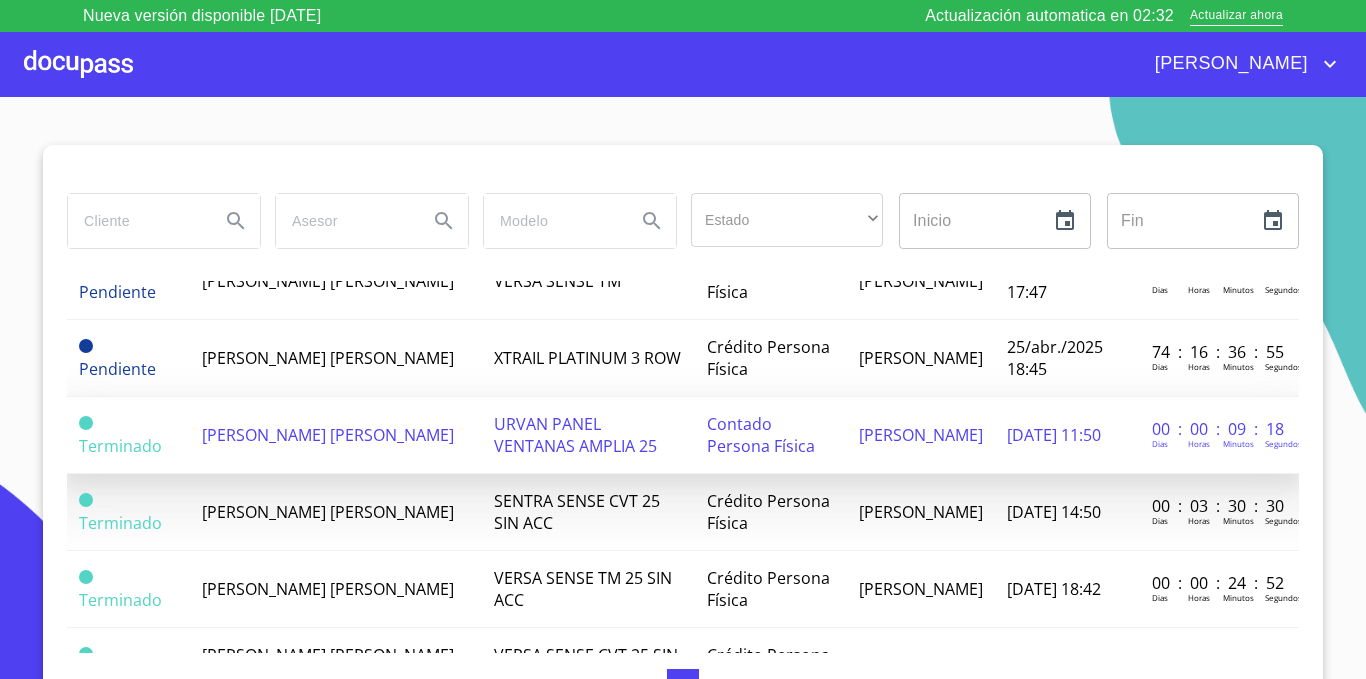 click on "[PERSON_NAME] [PERSON_NAME]" at bounding box center [328, 435] 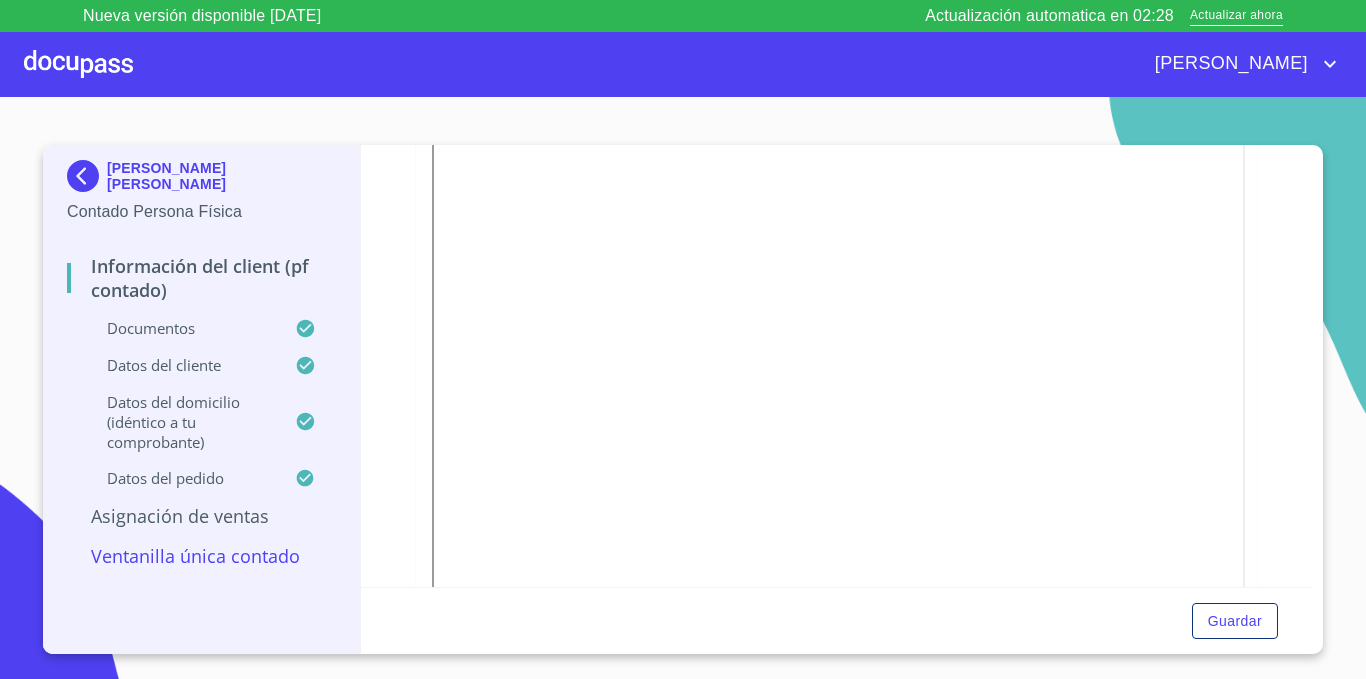 scroll, scrollTop: 2699, scrollLeft: 0, axis: vertical 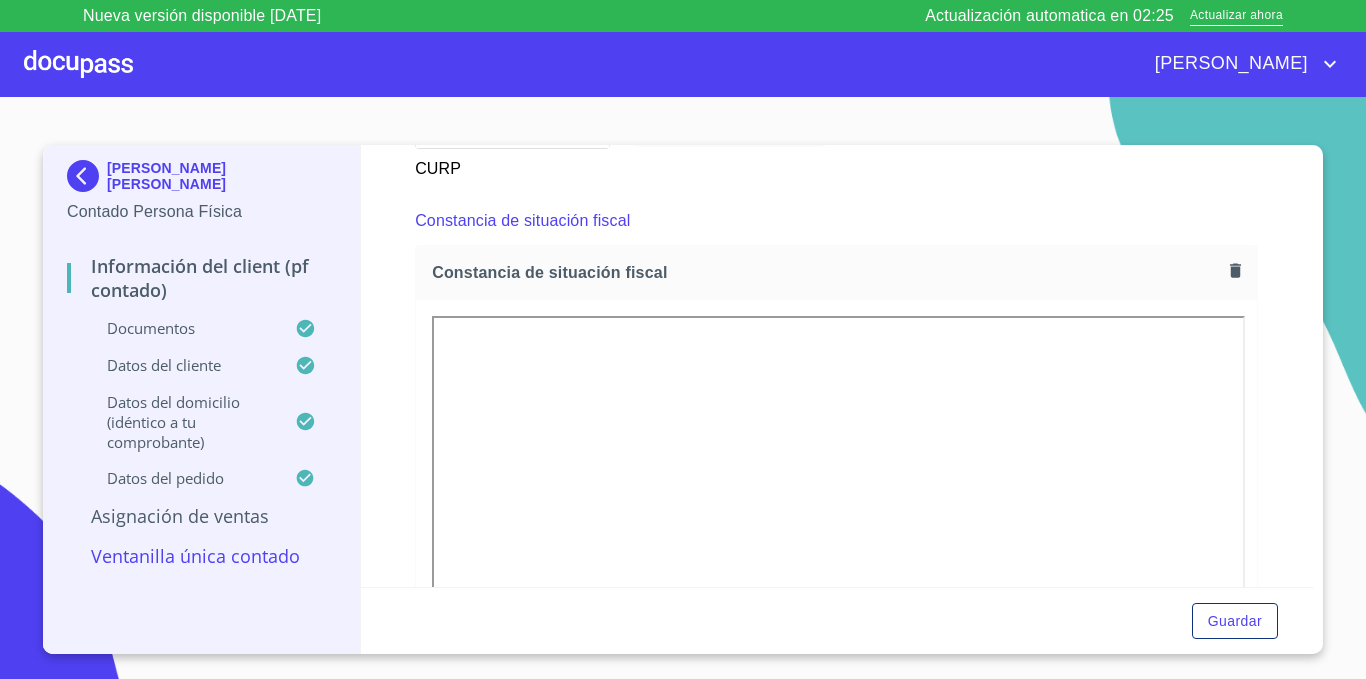 click on "Ventanilla única contado" at bounding box center [201, 556] 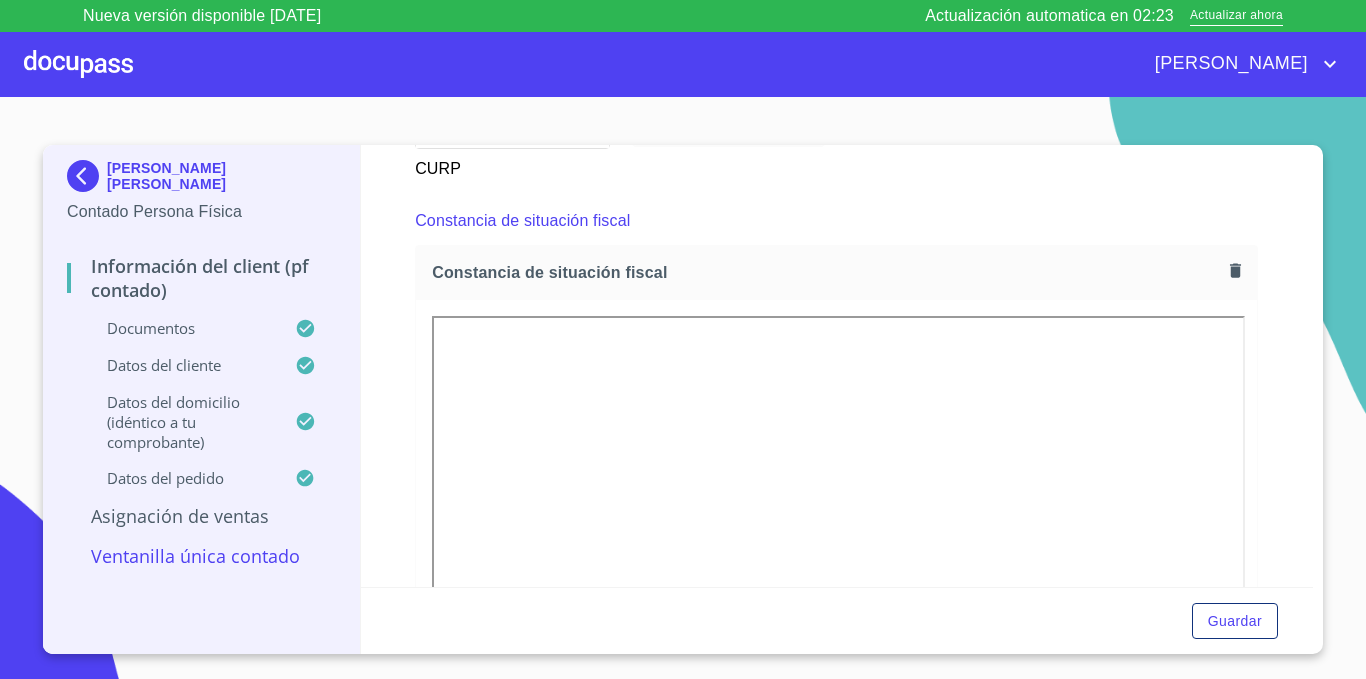 click on "Ventanilla única contado" at bounding box center (201, 556) 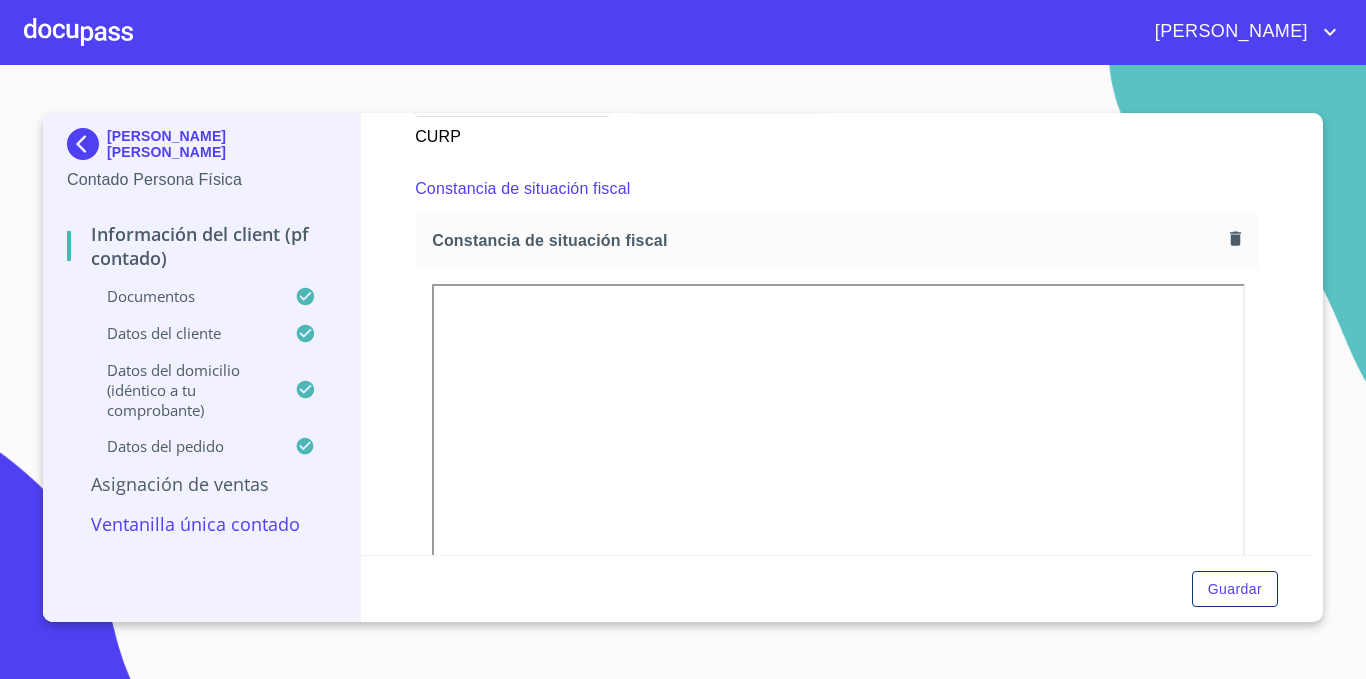 drag, startPoint x: 879, startPoint y: 168, endPoint x: 927, endPoint y: 201, distance: 58.249462 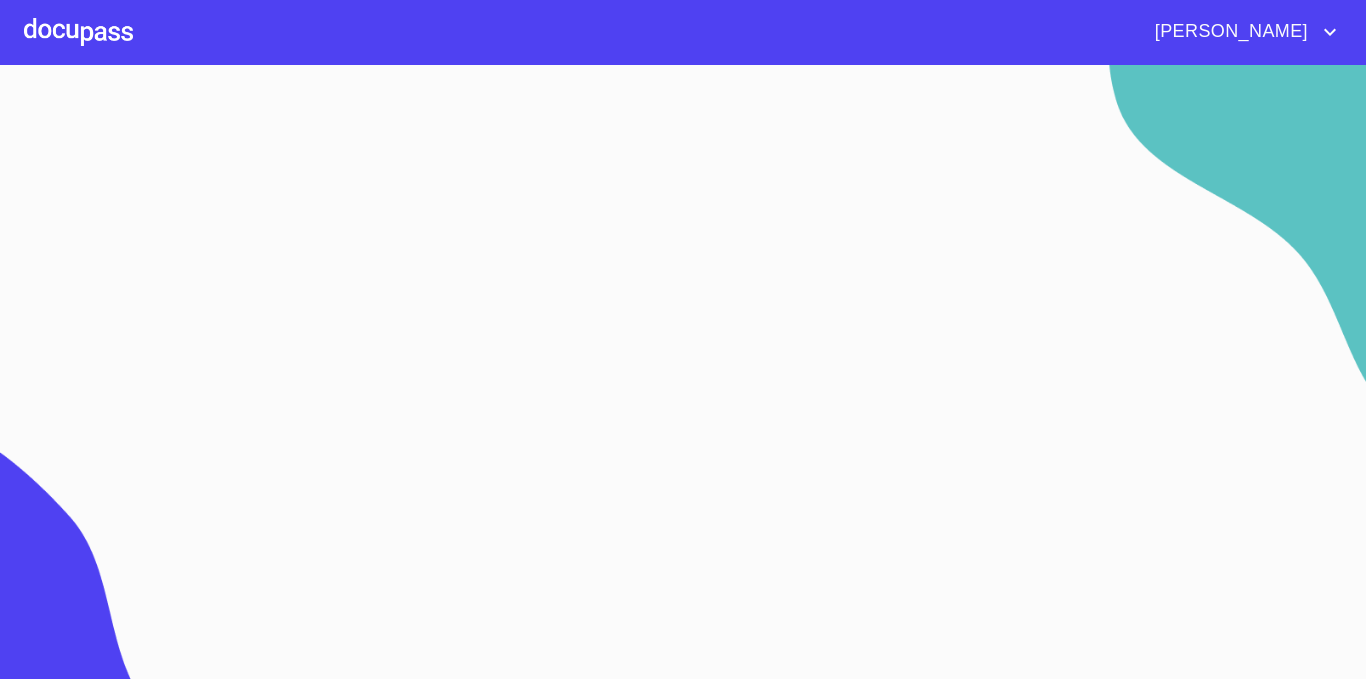 scroll, scrollTop: 0, scrollLeft: 0, axis: both 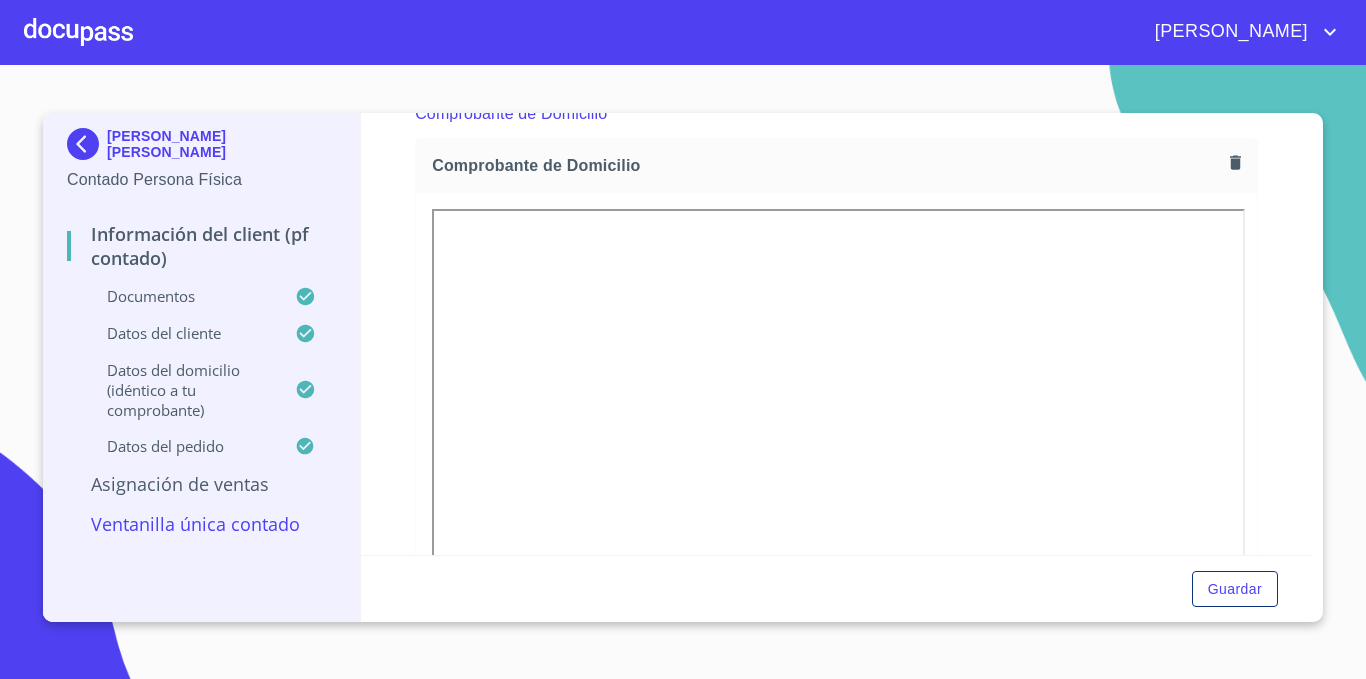 click 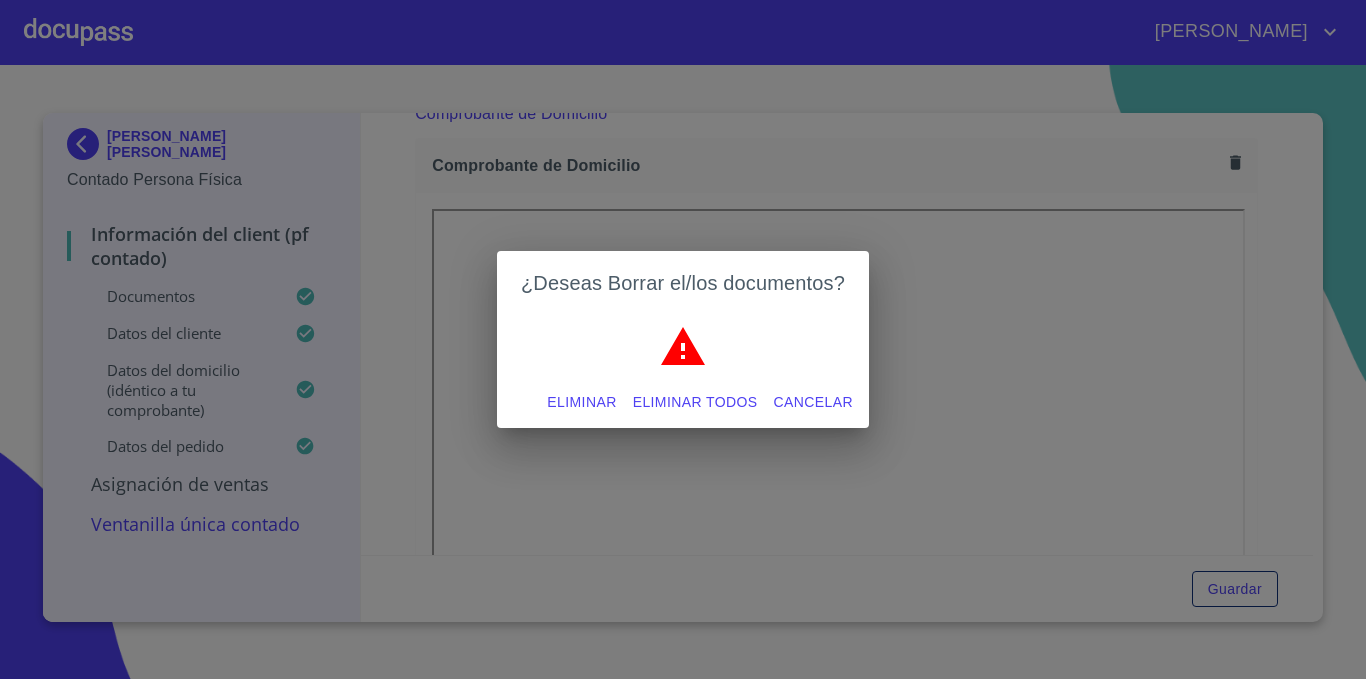 click on "Eliminar" at bounding box center [581, 402] 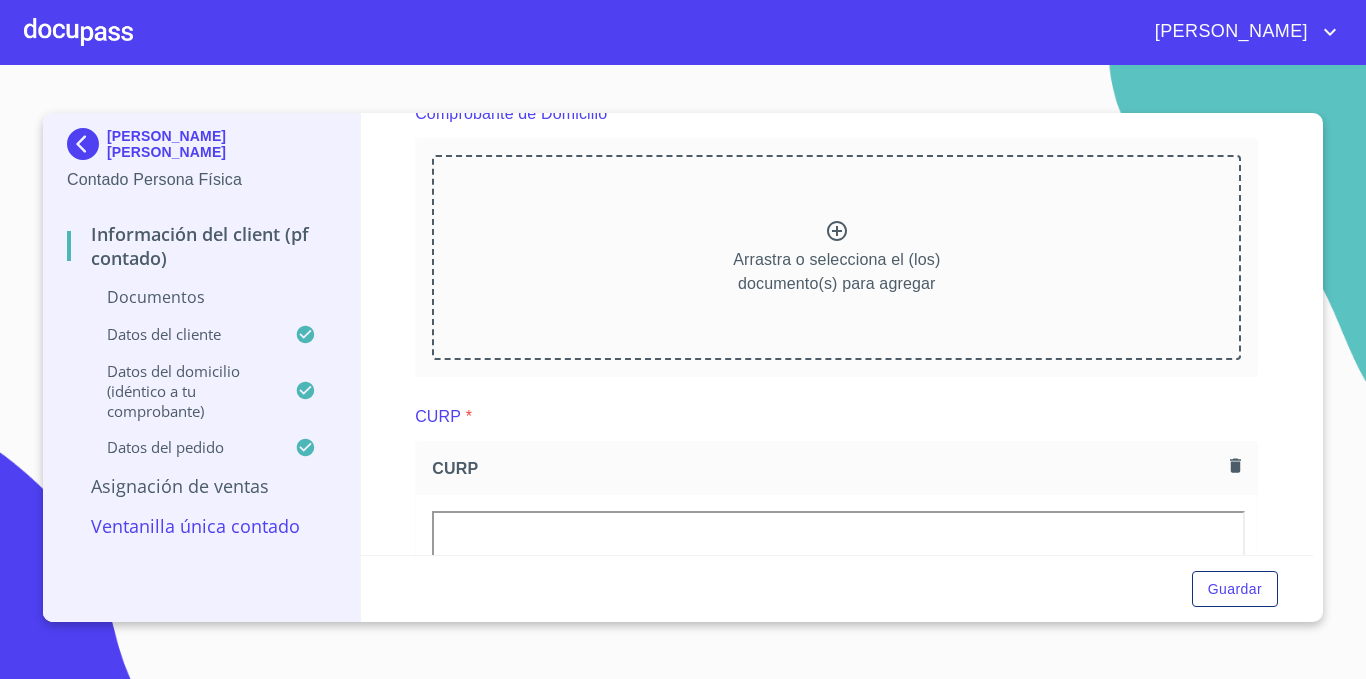 click 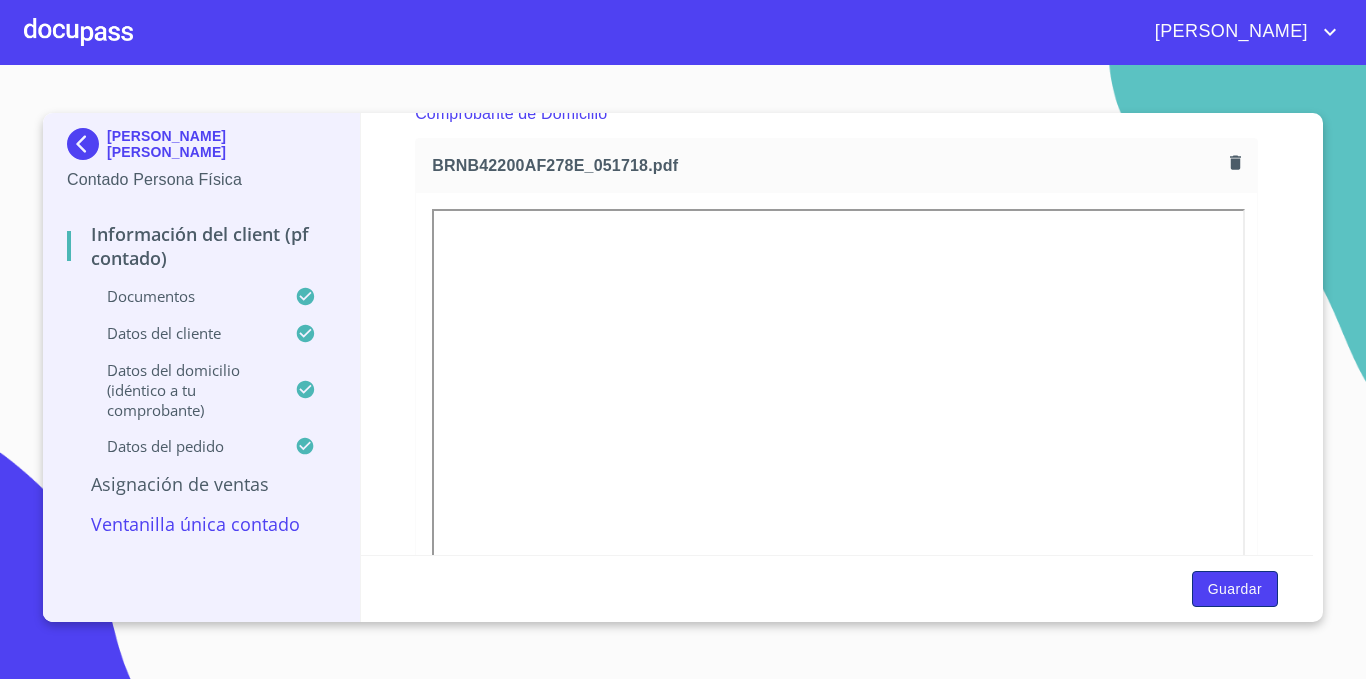 click on "Guardar" at bounding box center [1235, 589] 